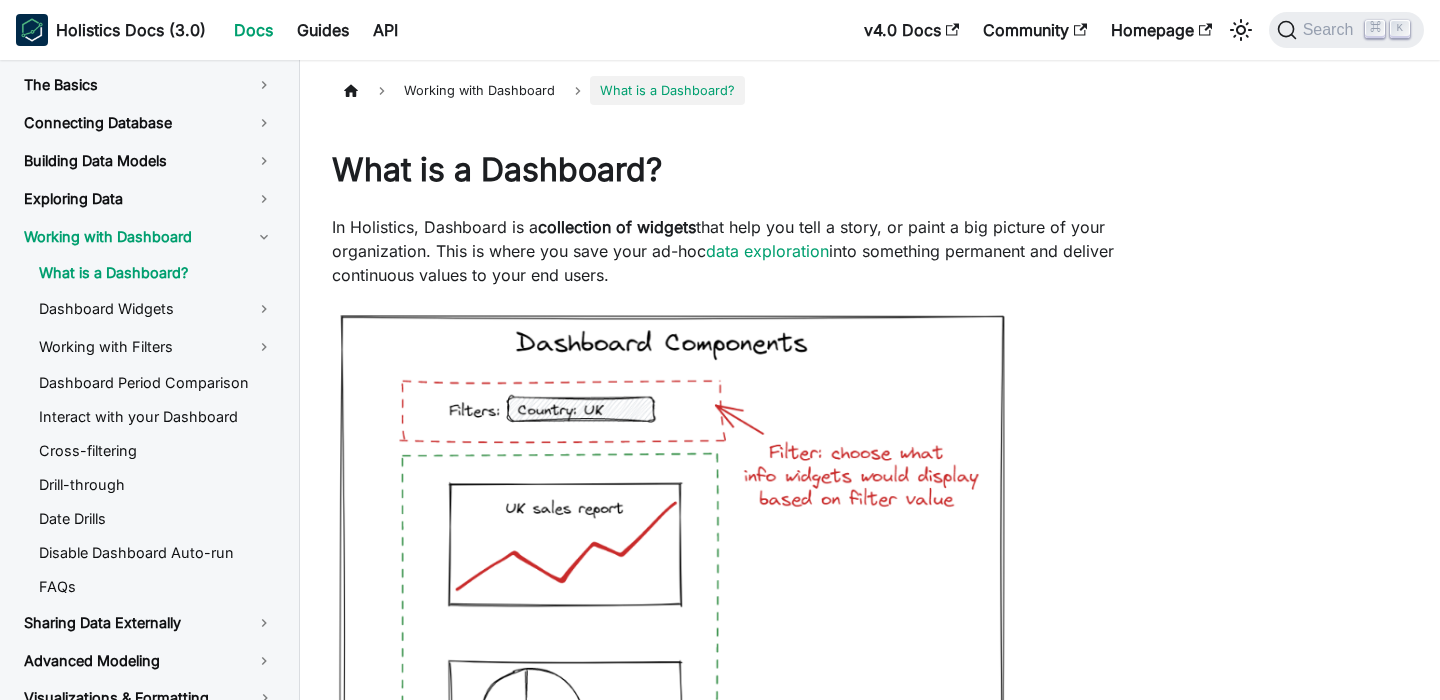 scroll, scrollTop: 0, scrollLeft: 0, axis: both 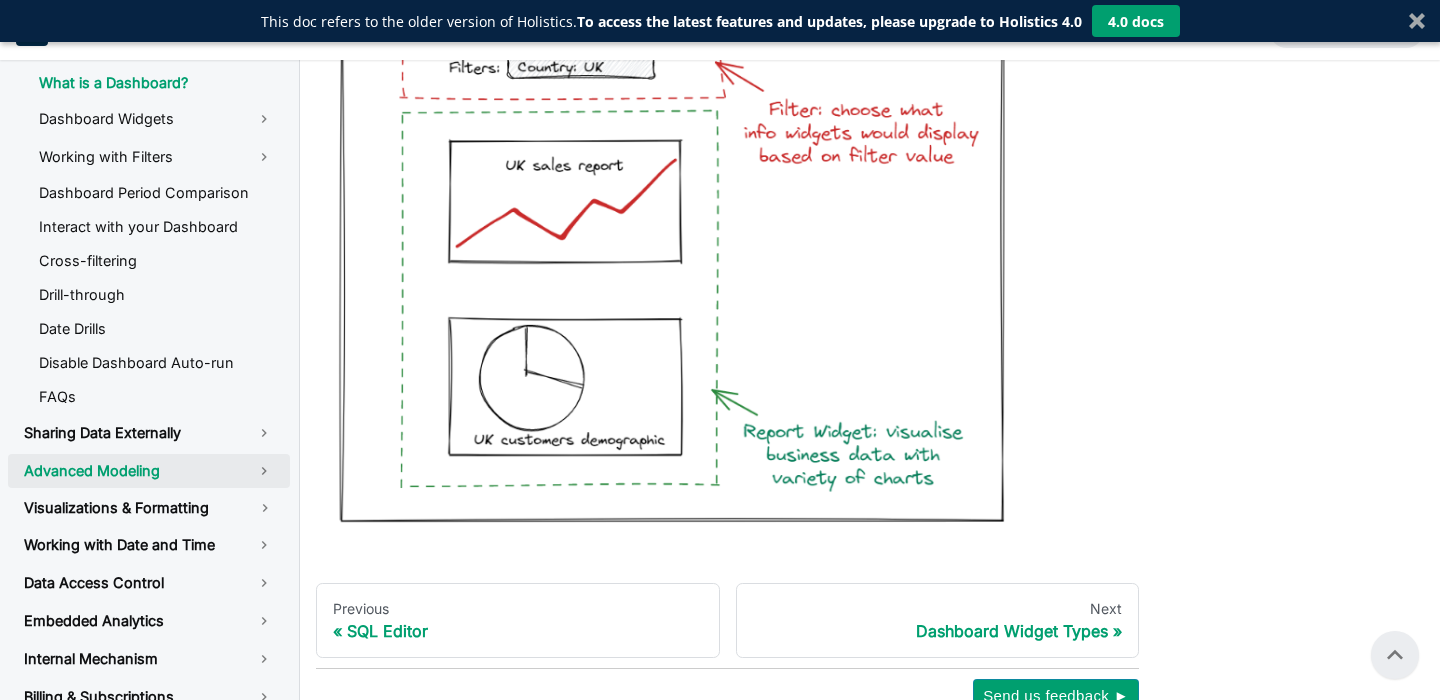 click on "Advanced Modeling" at bounding box center (149, 471) 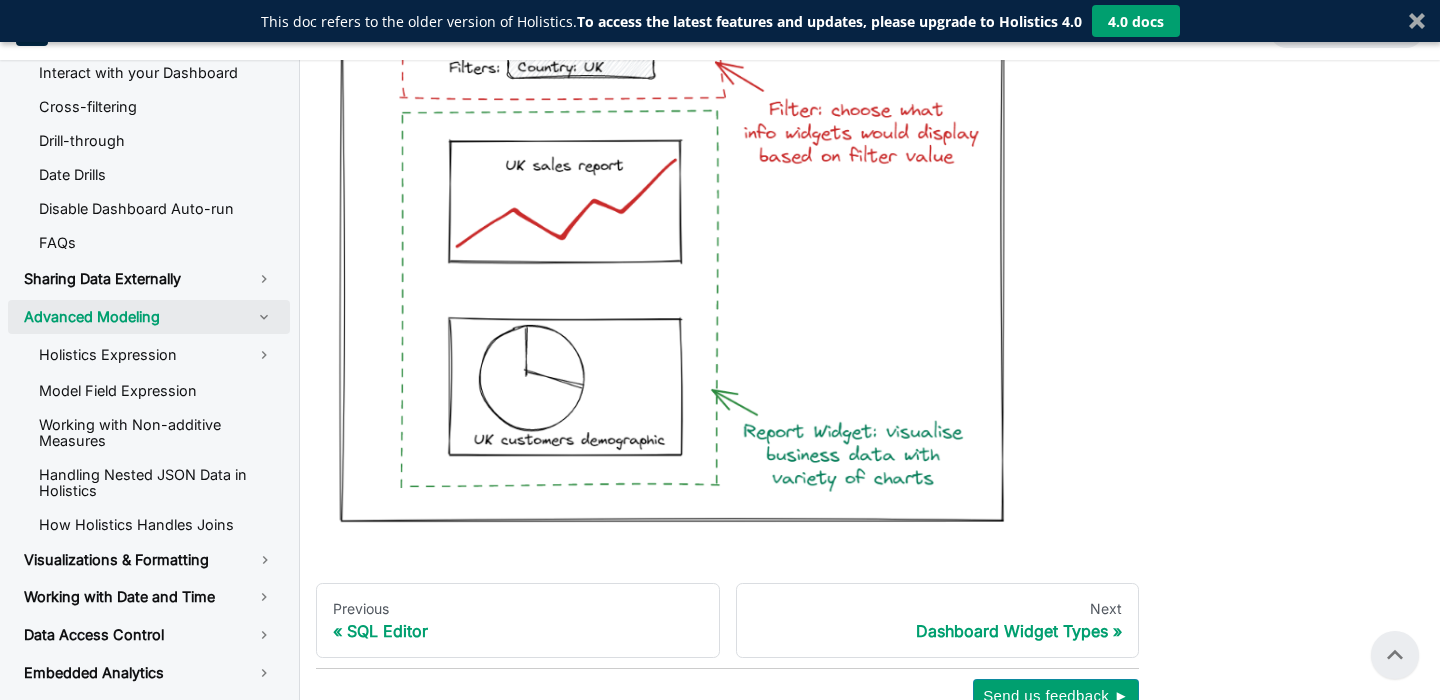 scroll, scrollTop: 346, scrollLeft: 0, axis: vertical 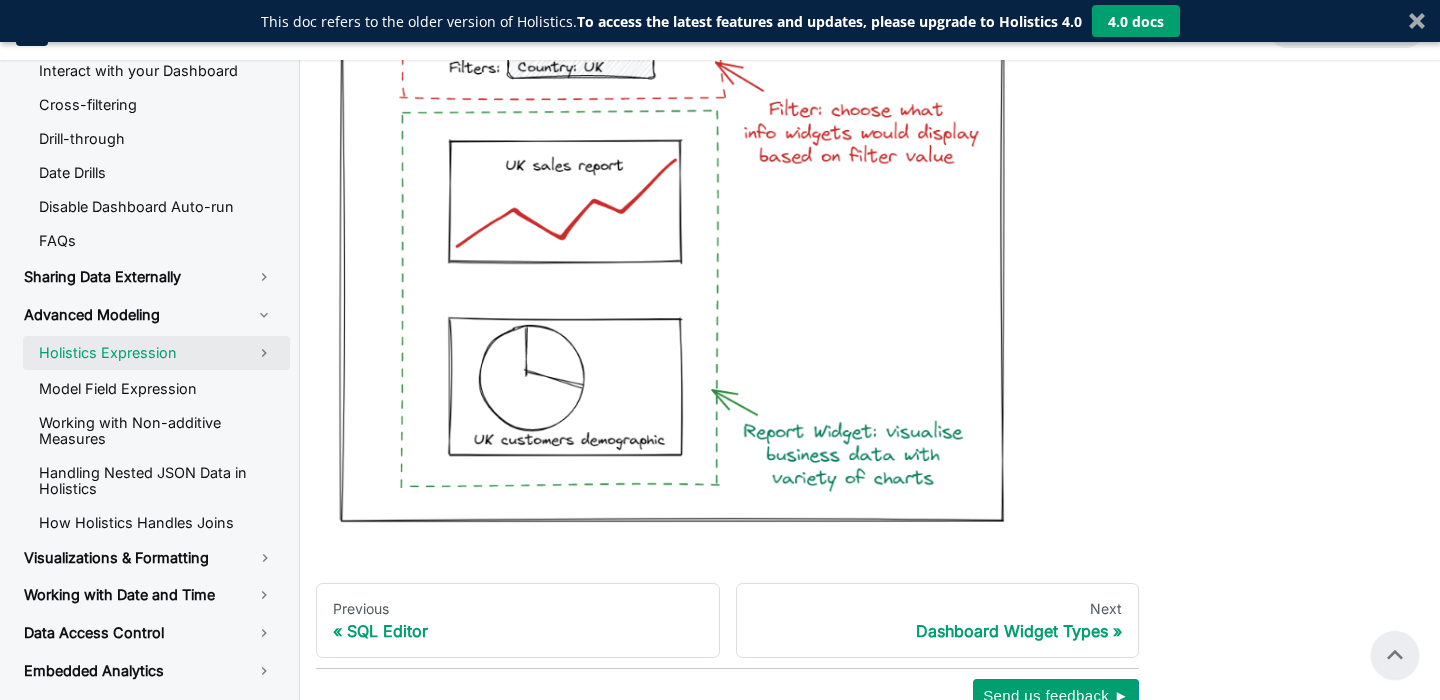 click on "Holistics Expression" at bounding box center (156, 353) 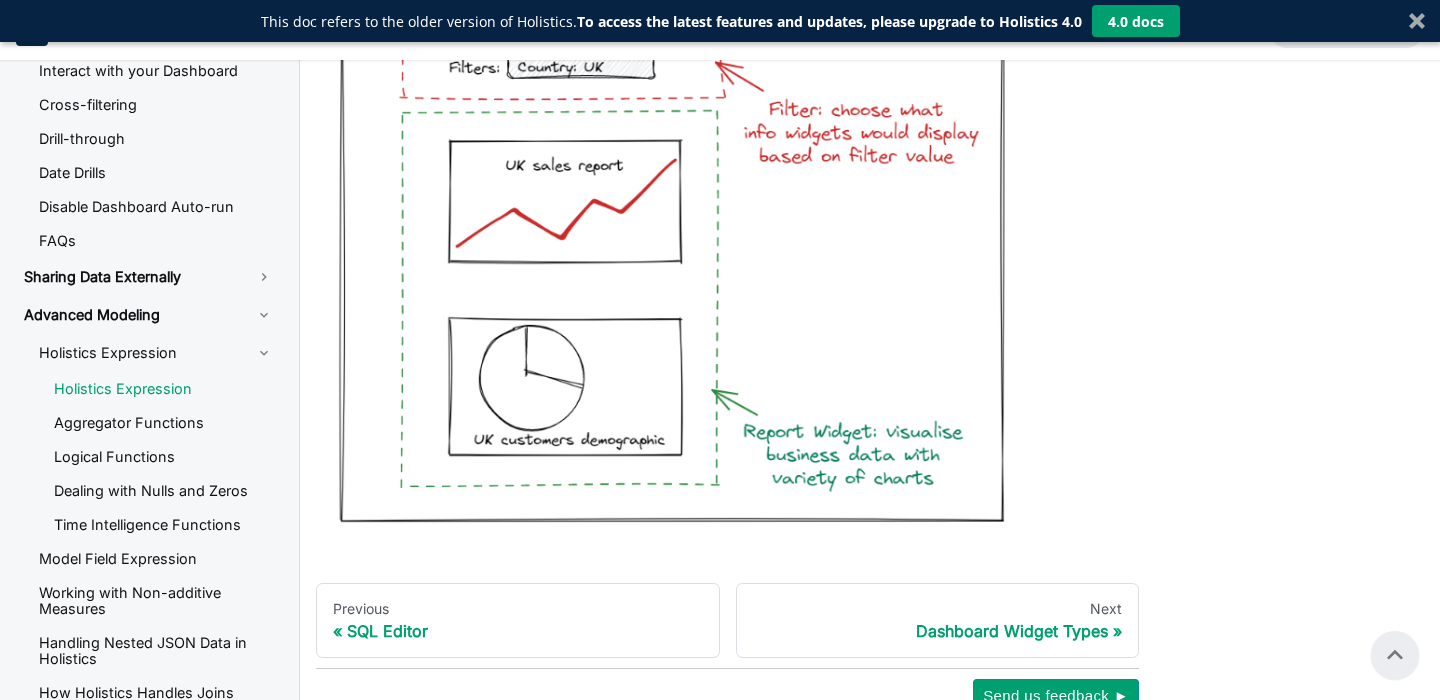 click on "Holistics Expression" at bounding box center [164, 389] 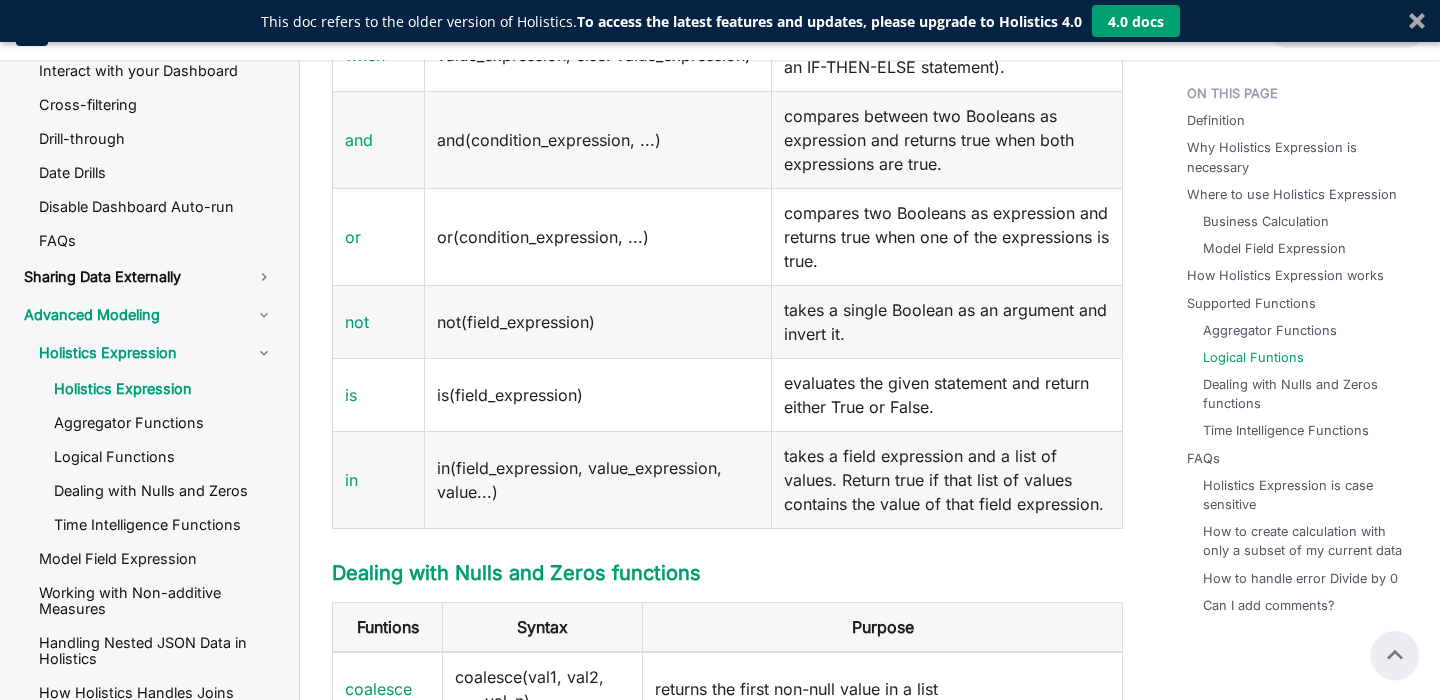 scroll, scrollTop: 3155, scrollLeft: 0, axis: vertical 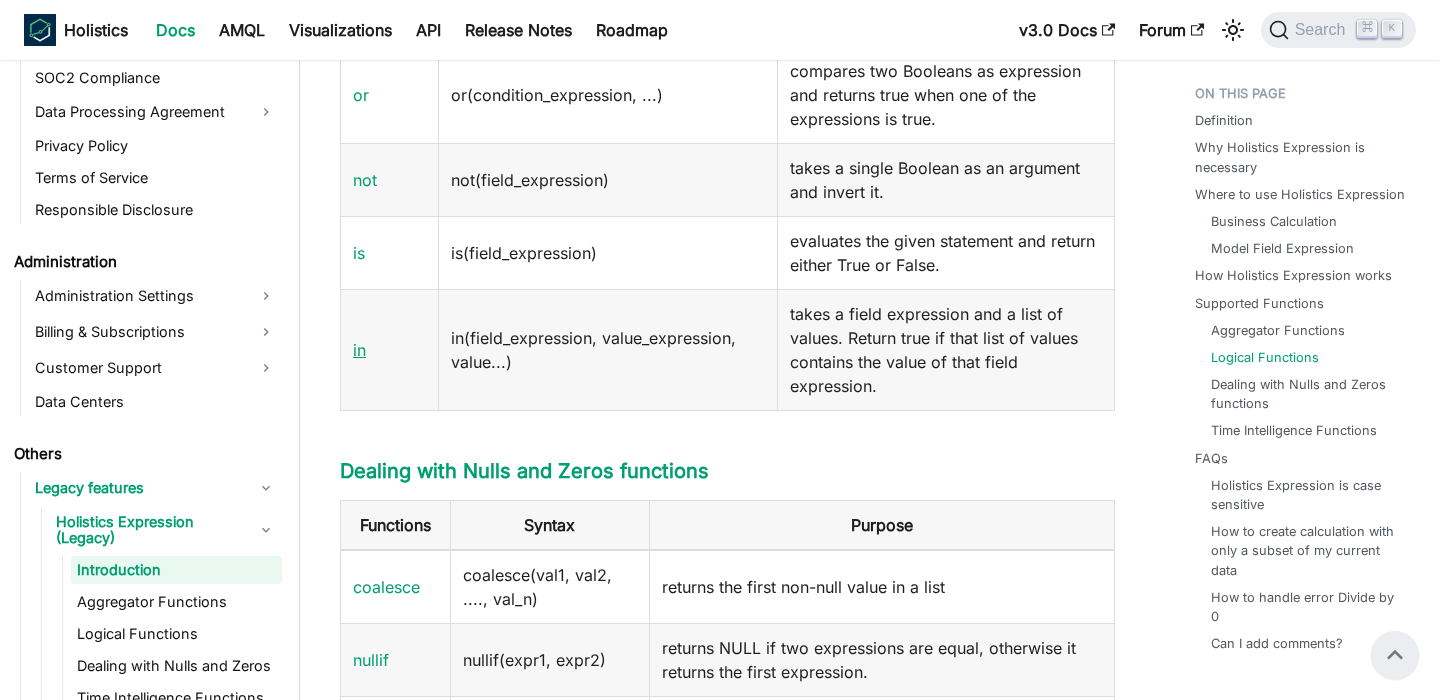 click on "in" at bounding box center (359, 350) 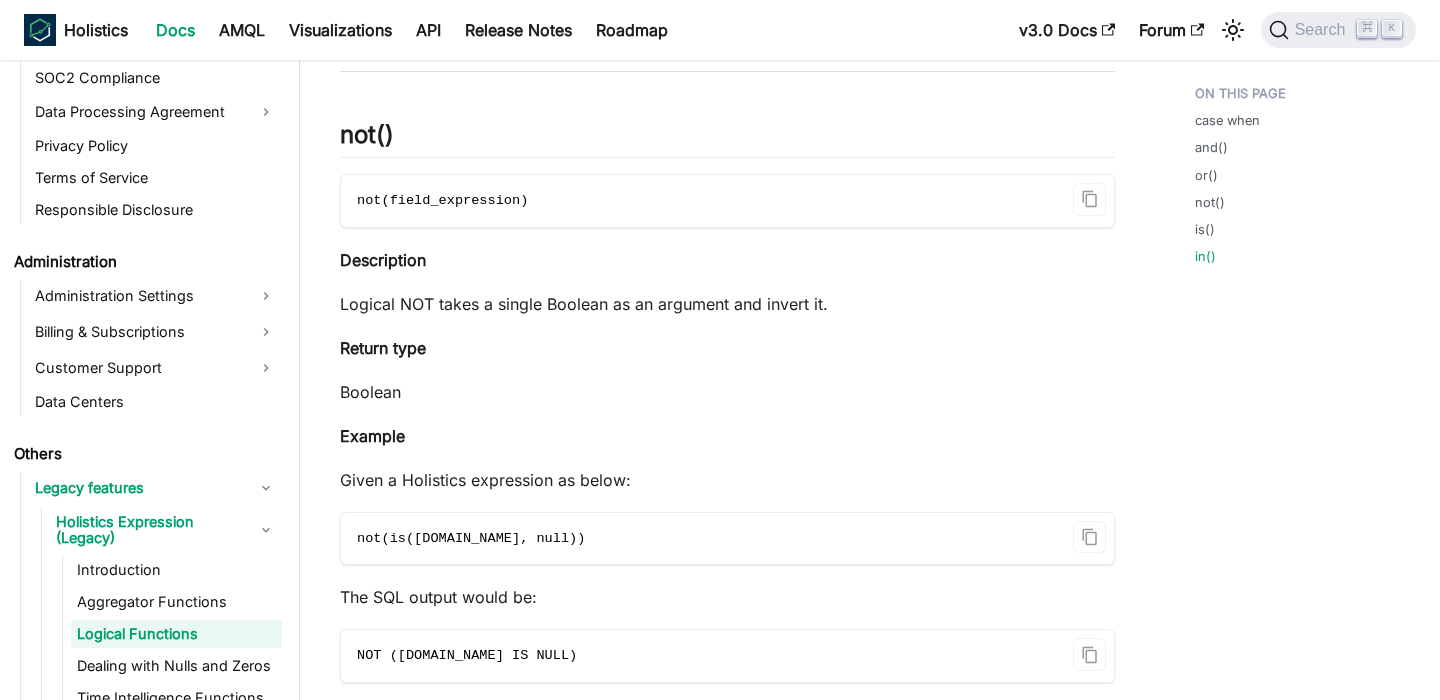 scroll, scrollTop: 5499, scrollLeft: 0, axis: vertical 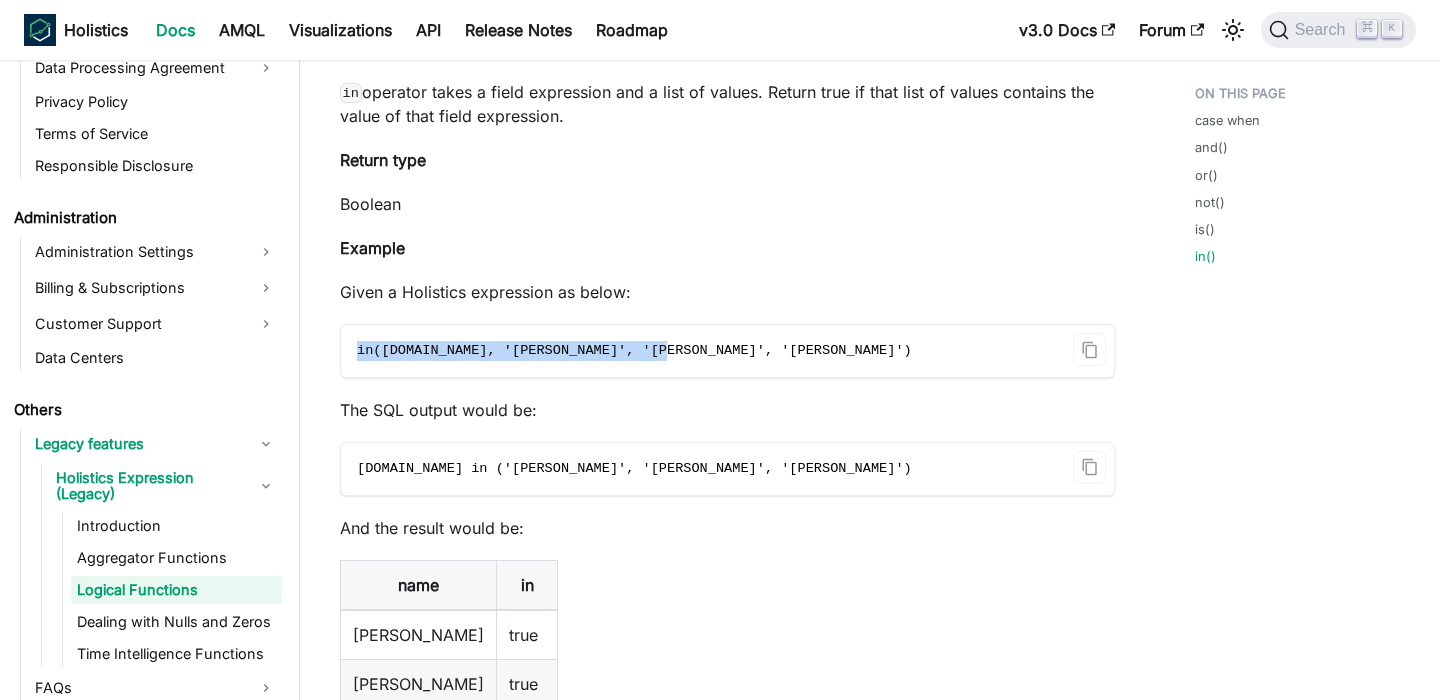 drag, startPoint x: 360, startPoint y: 353, endPoint x: 706, endPoint y: 364, distance: 346.1748 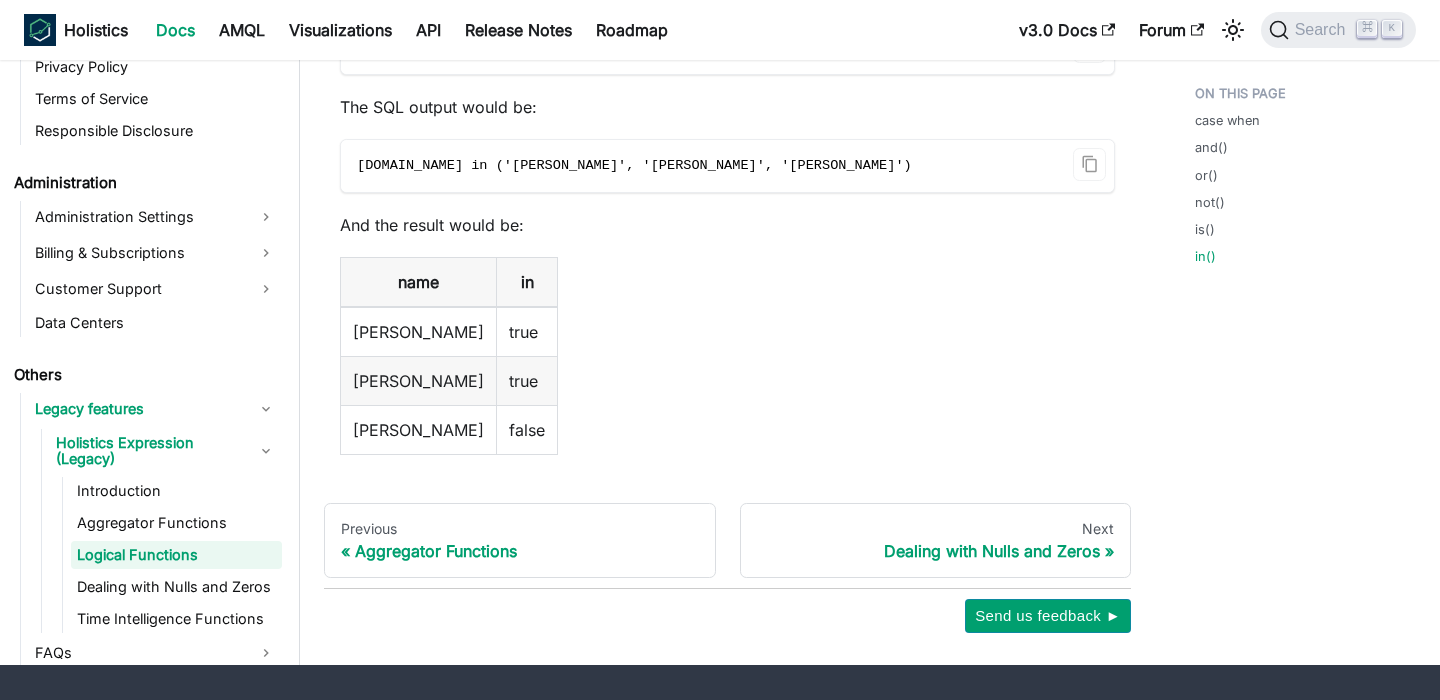 scroll, scrollTop: 5964, scrollLeft: 0, axis: vertical 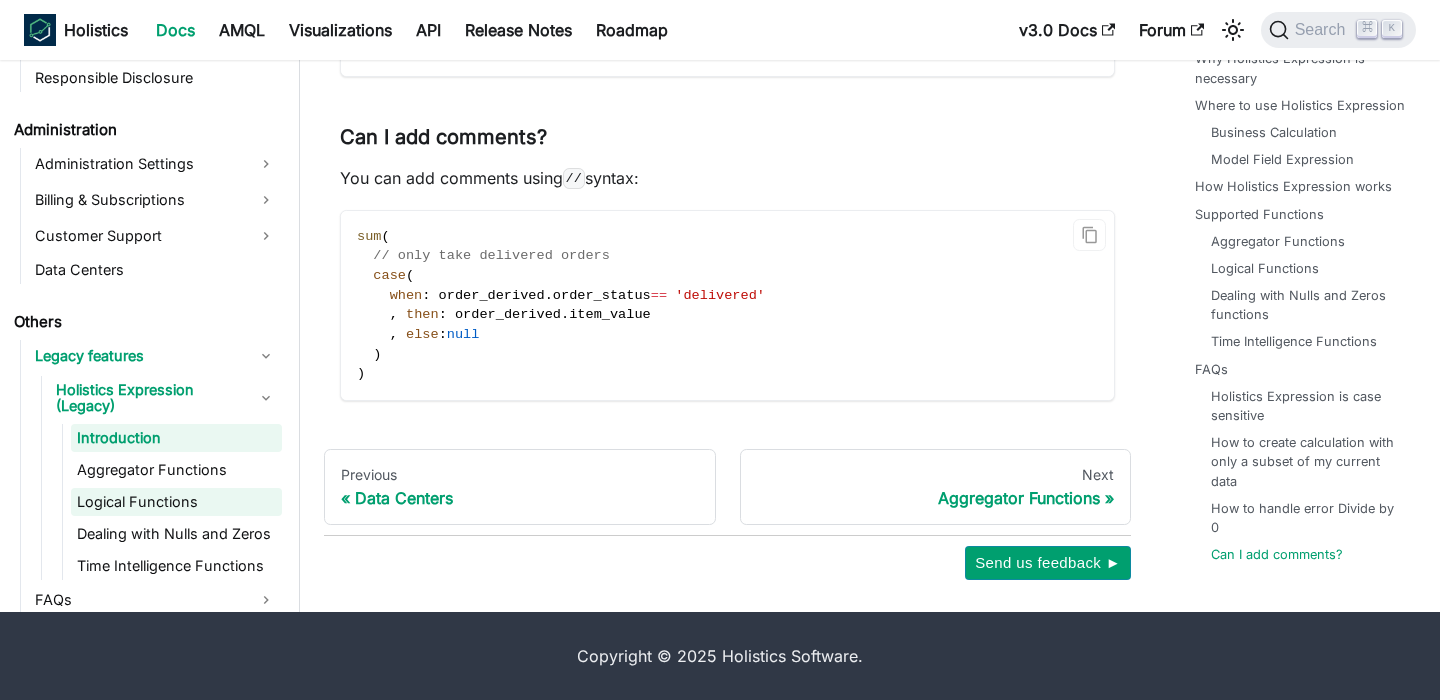 click on "Logical Functions" at bounding box center (176, 502) 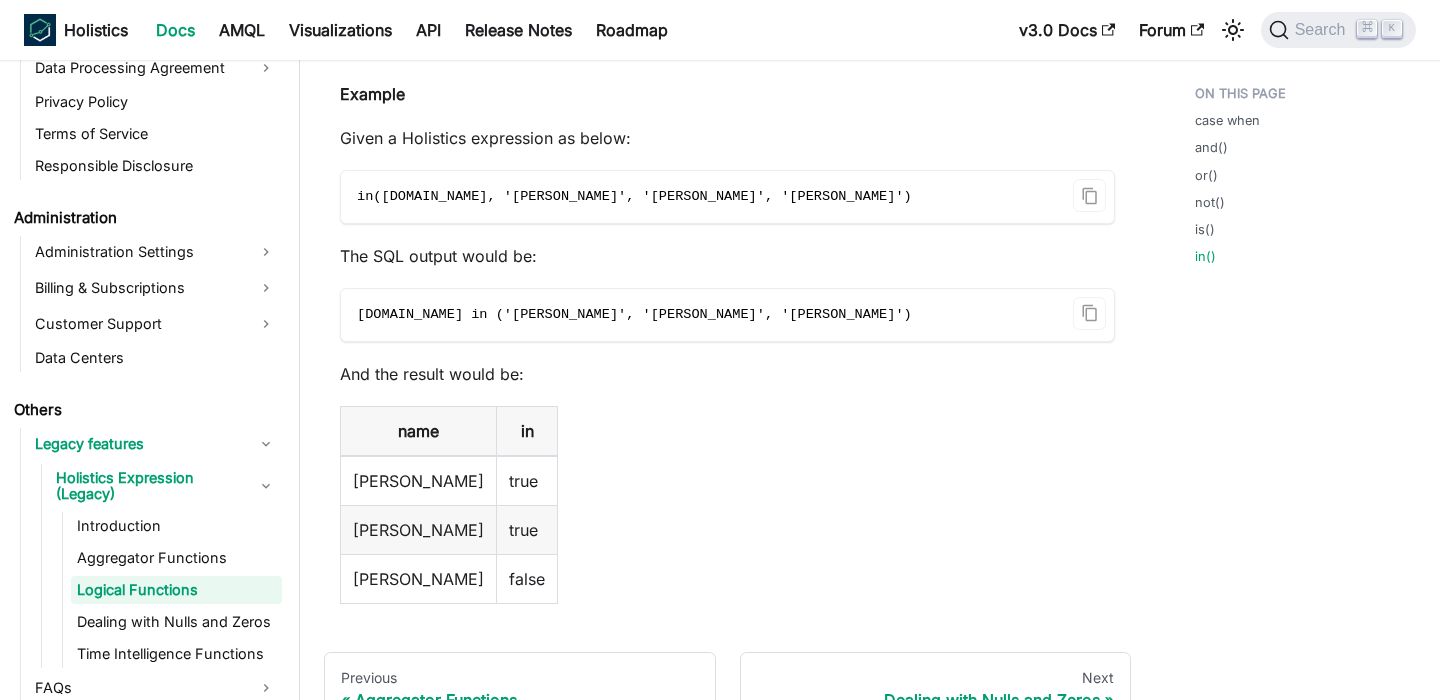 scroll, scrollTop: 5815, scrollLeft: 0, axis: vertical 